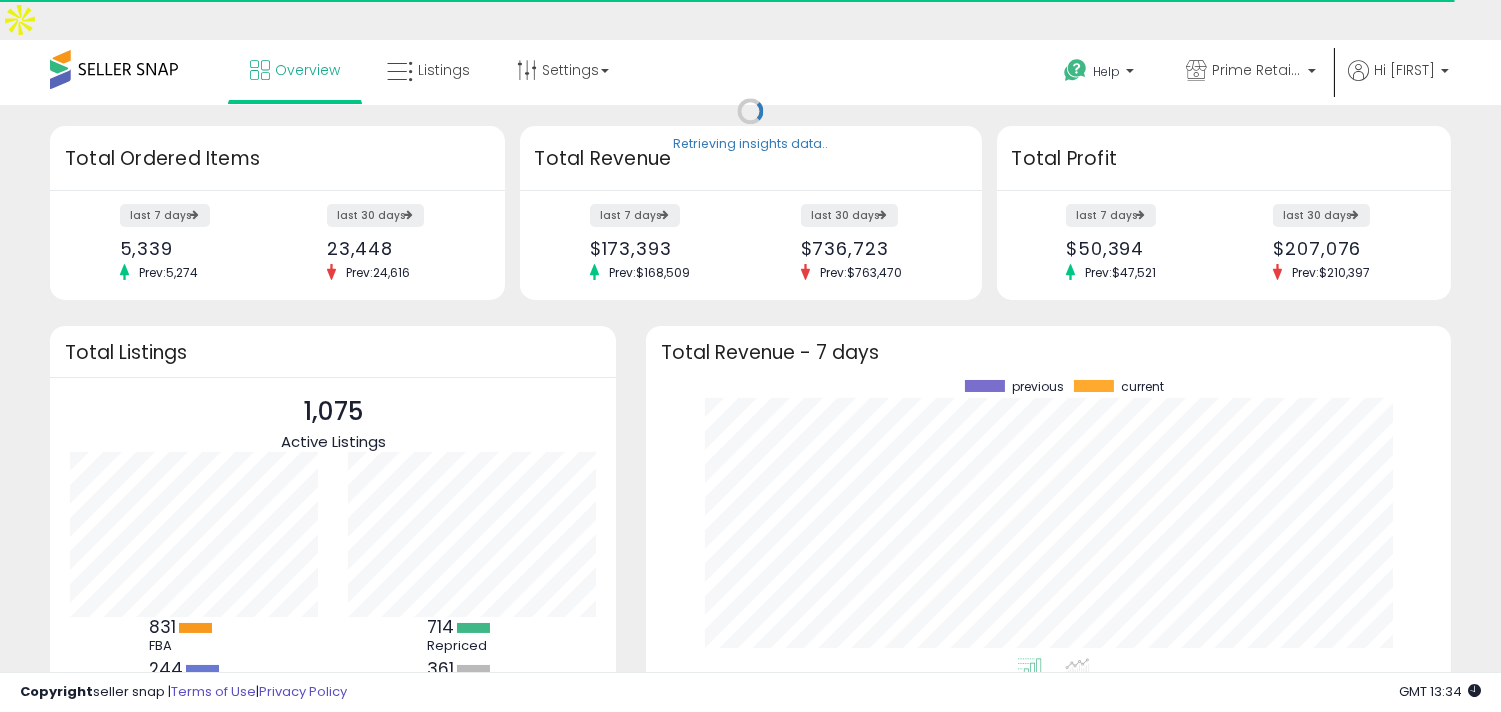 scroll, scrollTop: 183, scrollLeft: 0, axis: vertical 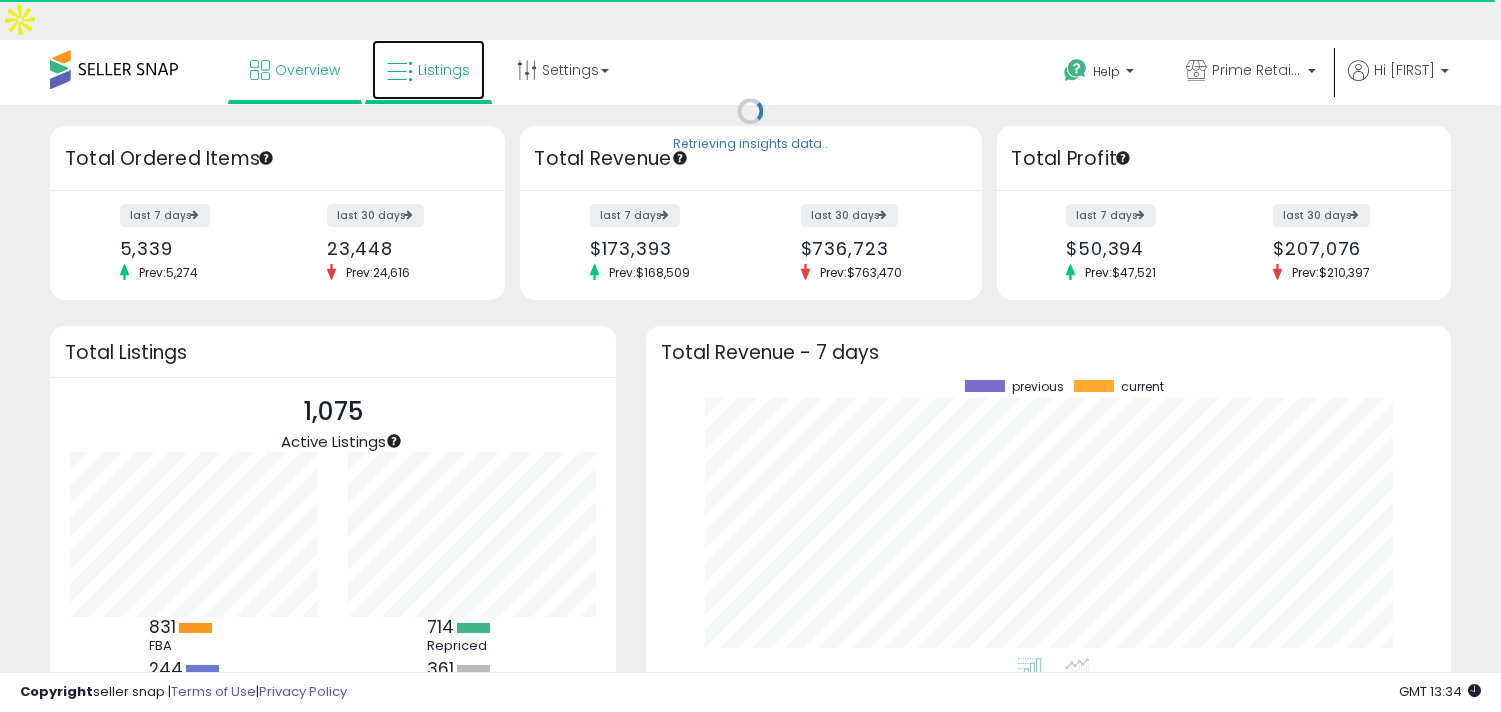 click on "Listings" at bounding box center (444, 70) 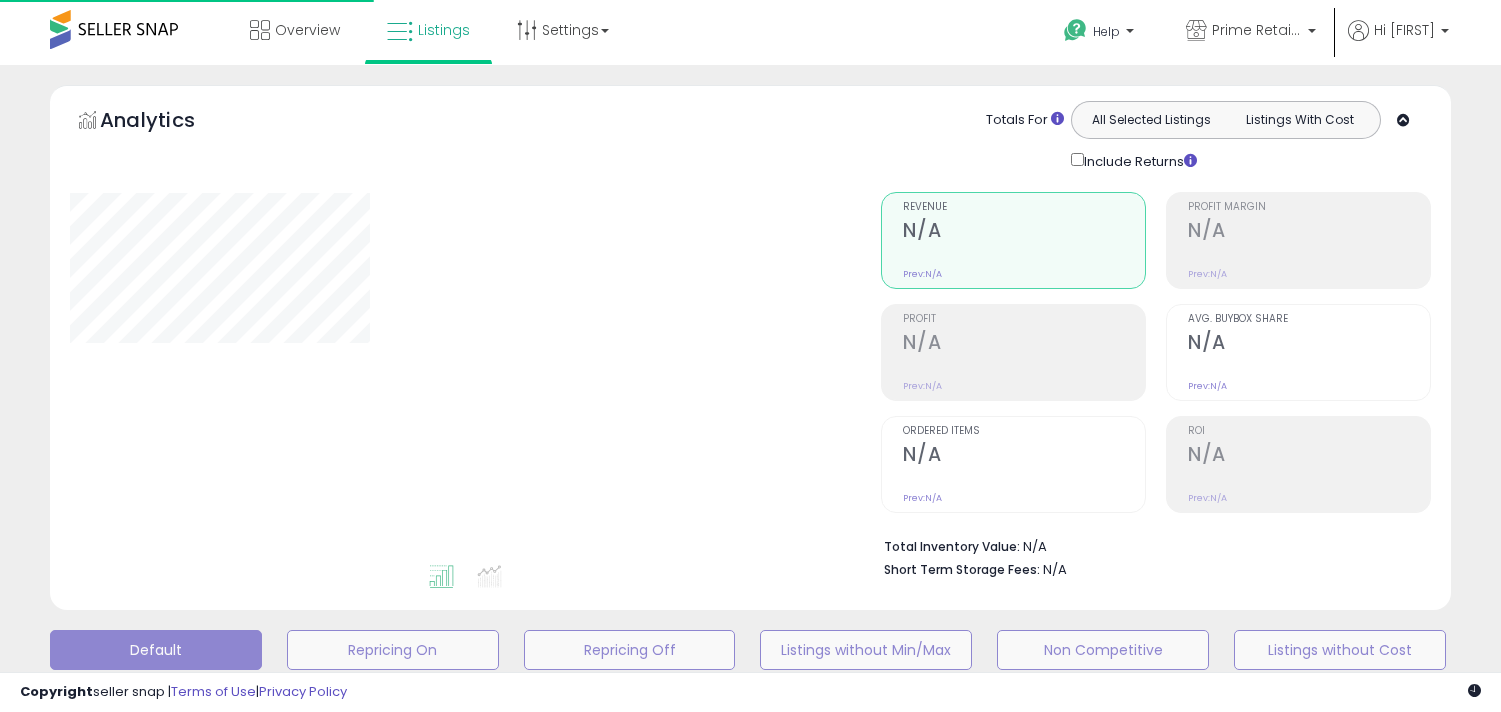 scroll, scrollTop: 0, scrollLeft: 0, axis: both 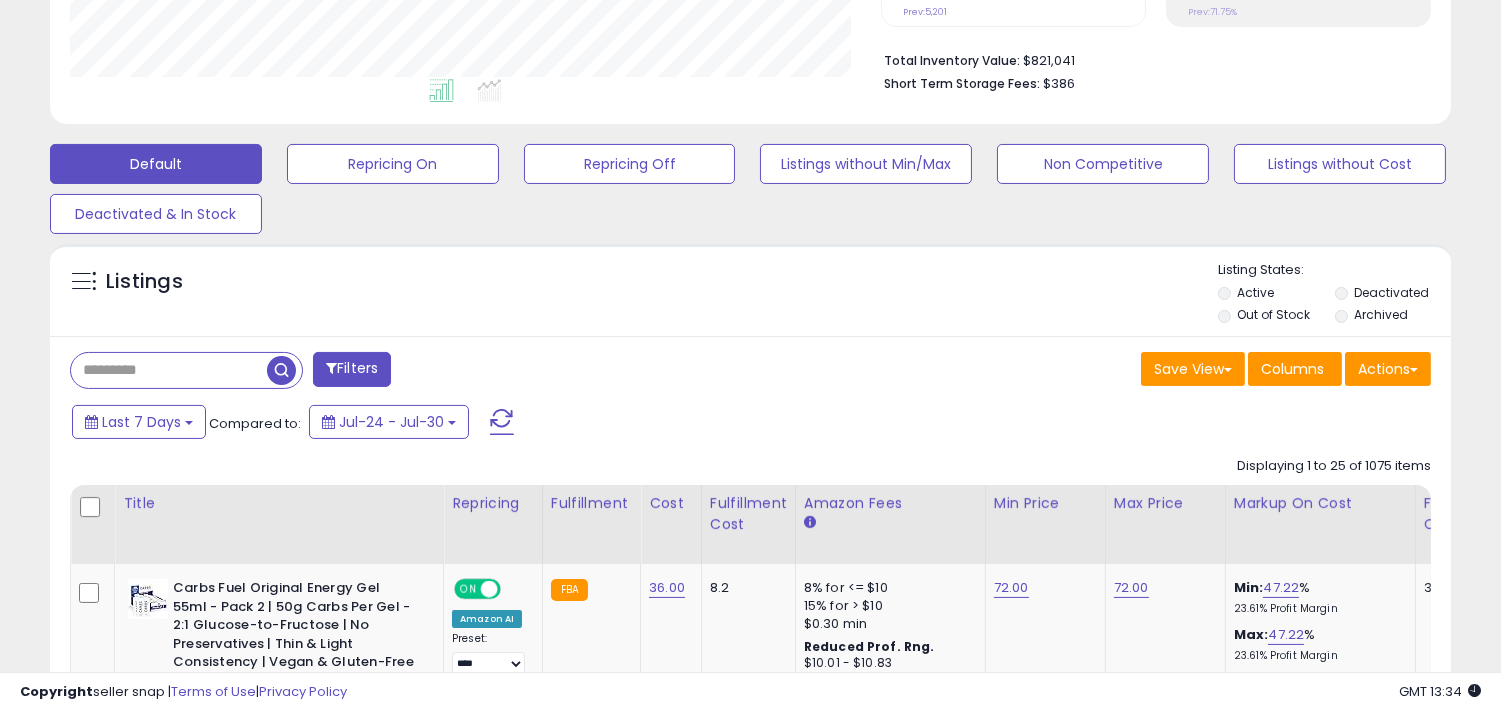 click at bounding box center (169, 370) 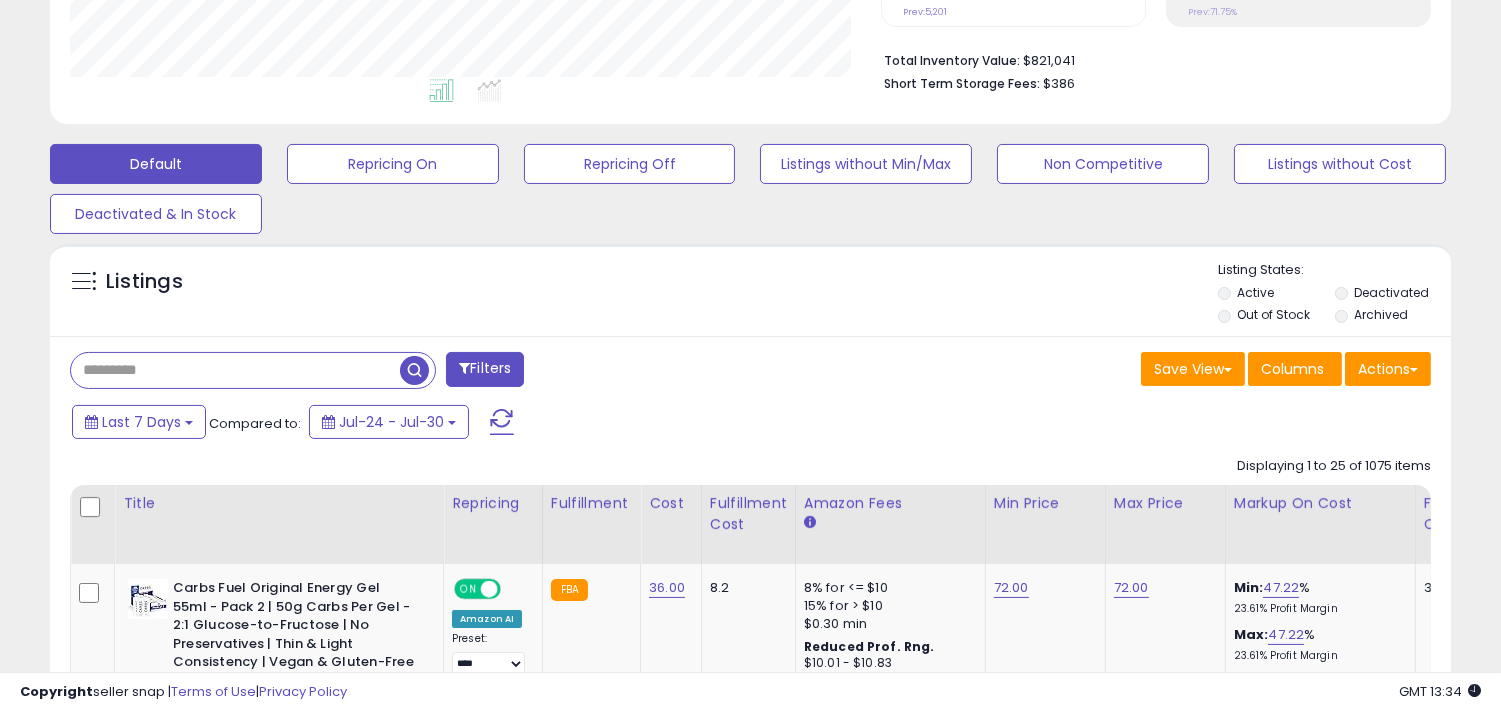 paste on "**********" 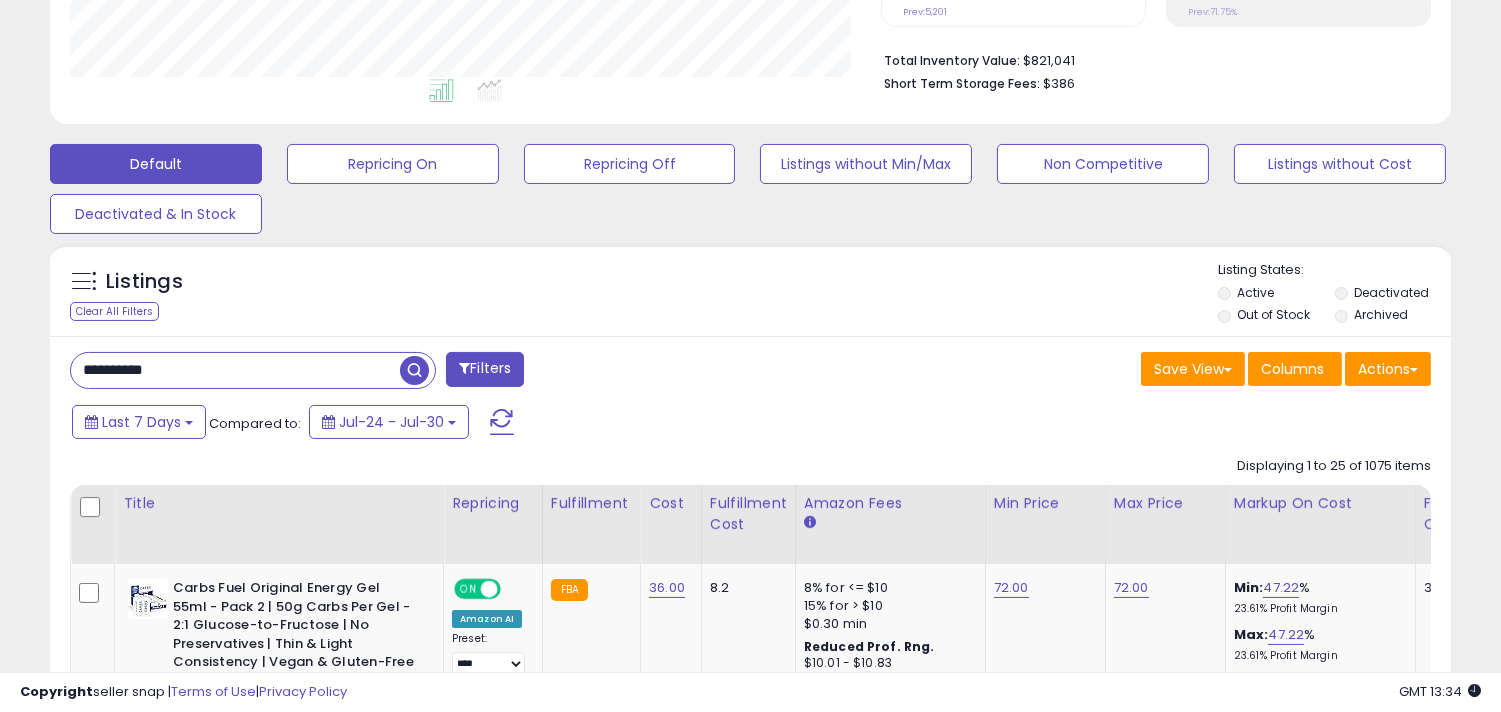 type on "**********" 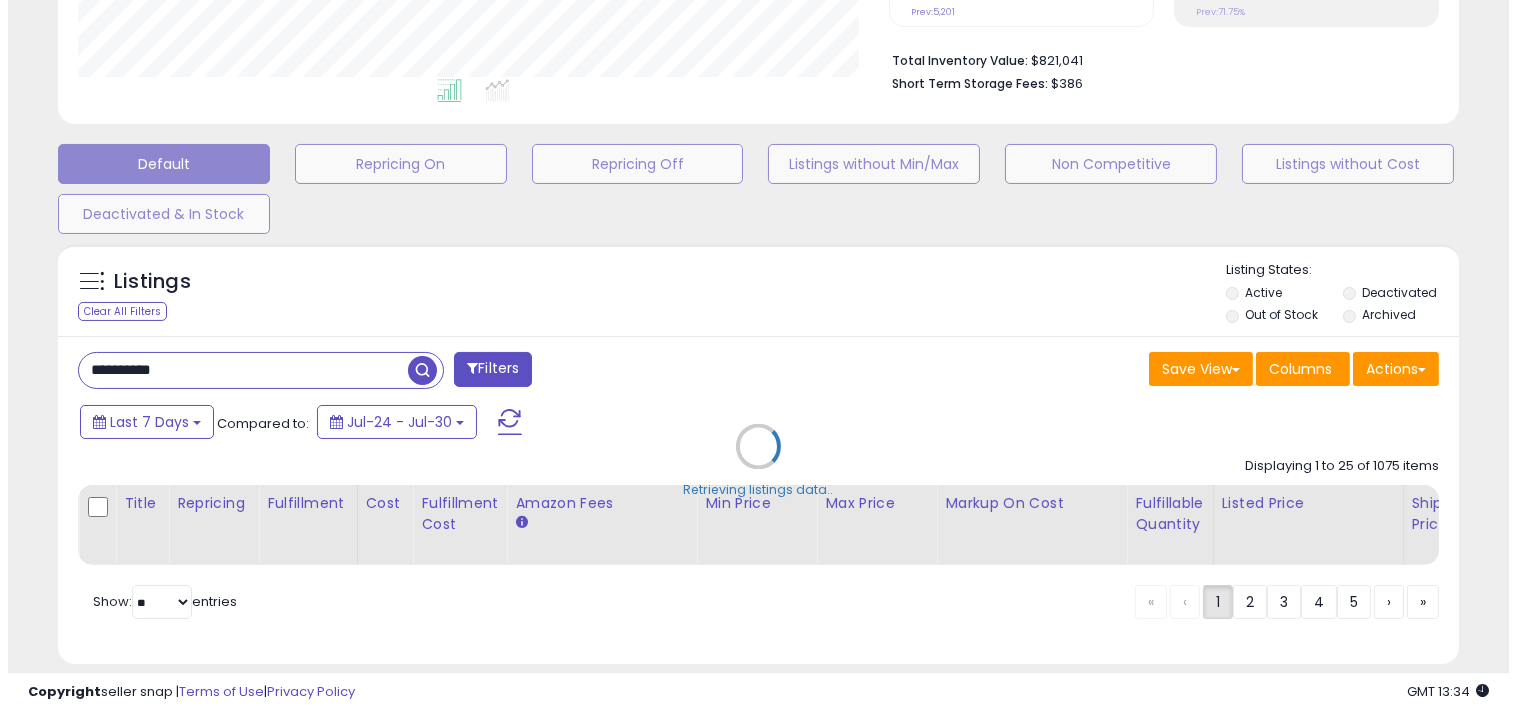 scroll, scrollTop: 999590, scrollLeft: 999178, axis: both 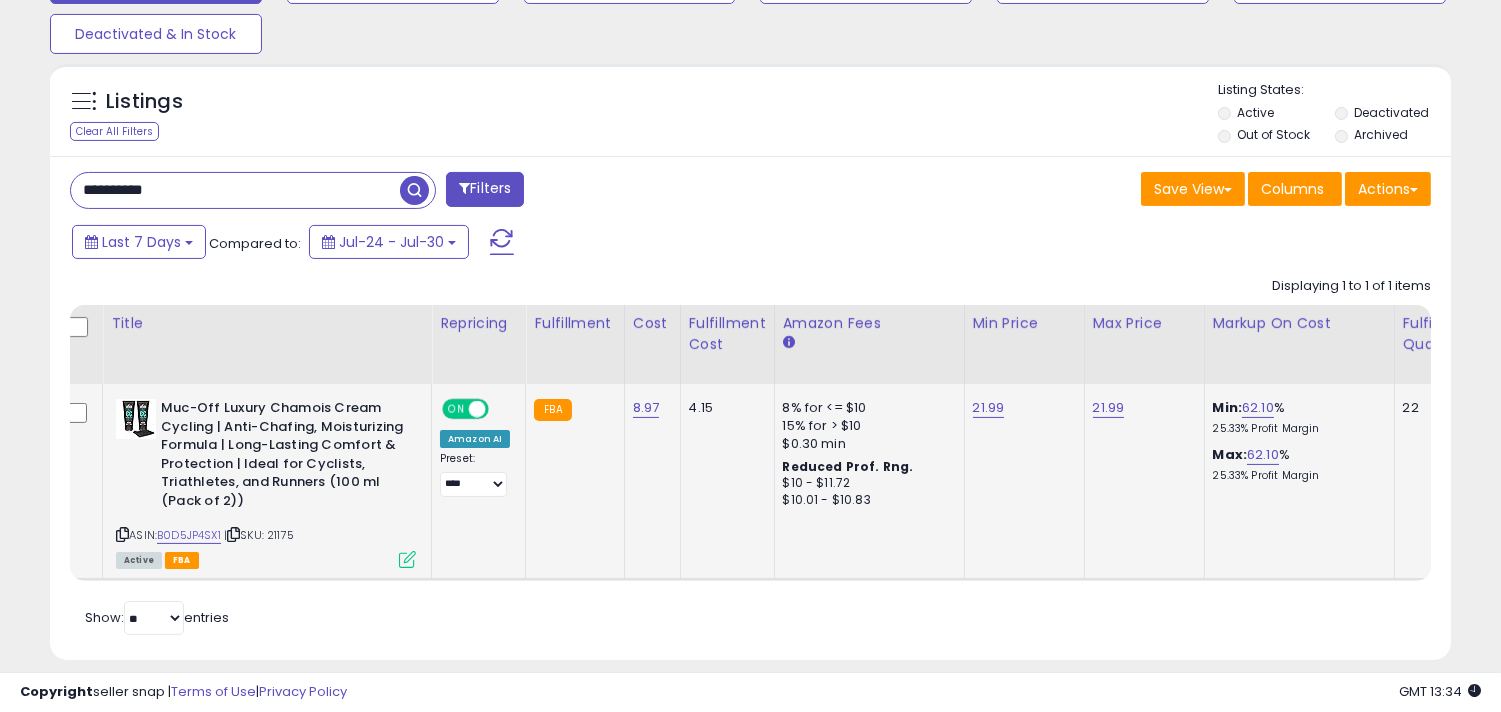 click at bounding box center (477, 409) 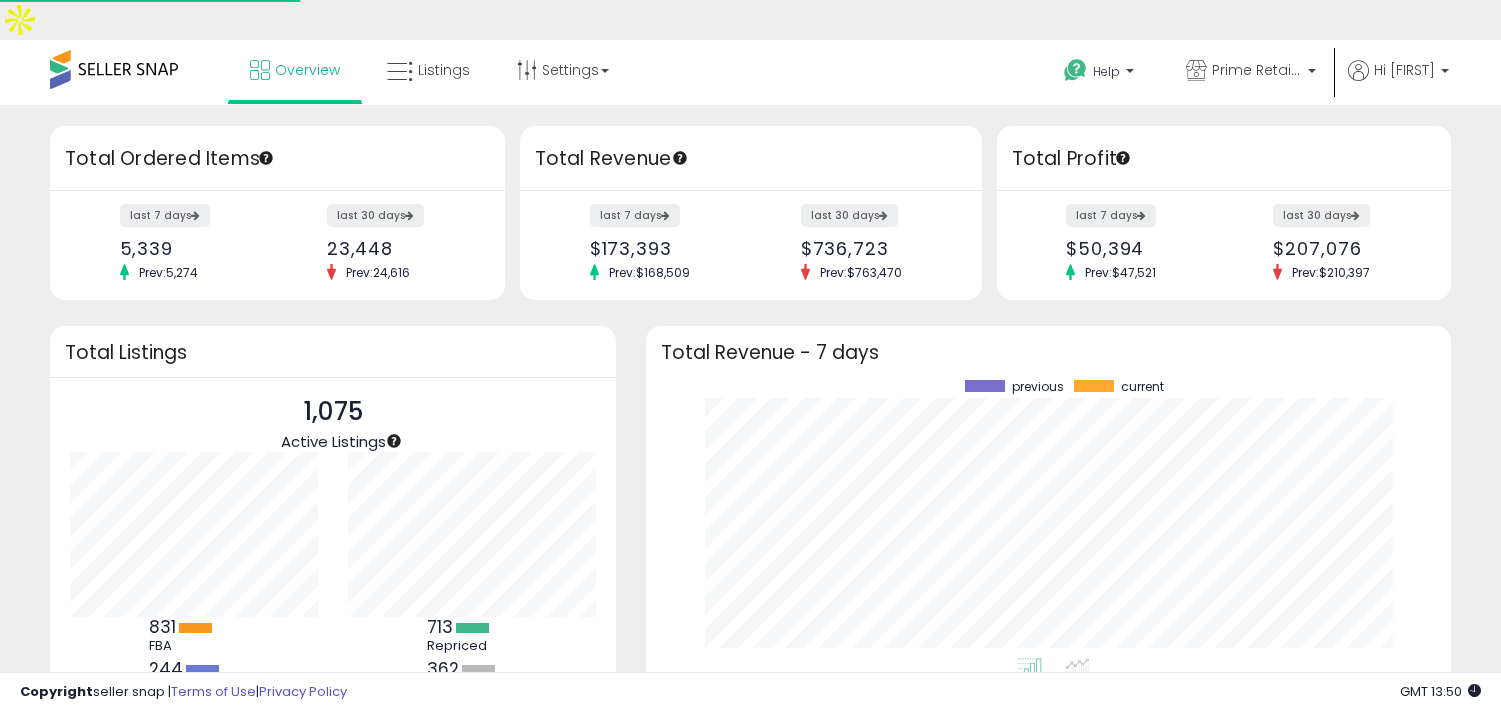 scroll, scrollTop: 0, scrollLeft: 0, axis: both 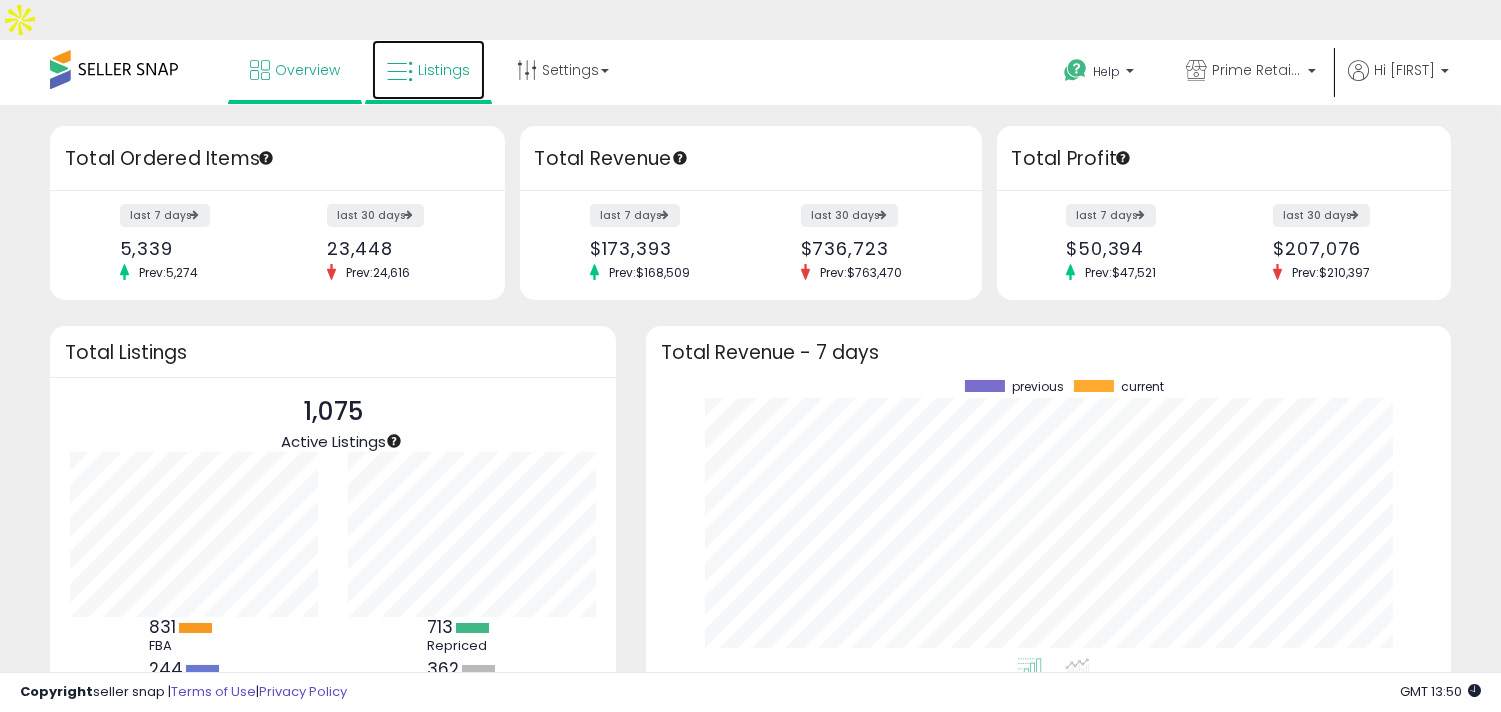 click on "Listings" at bounding box center (444, 70) 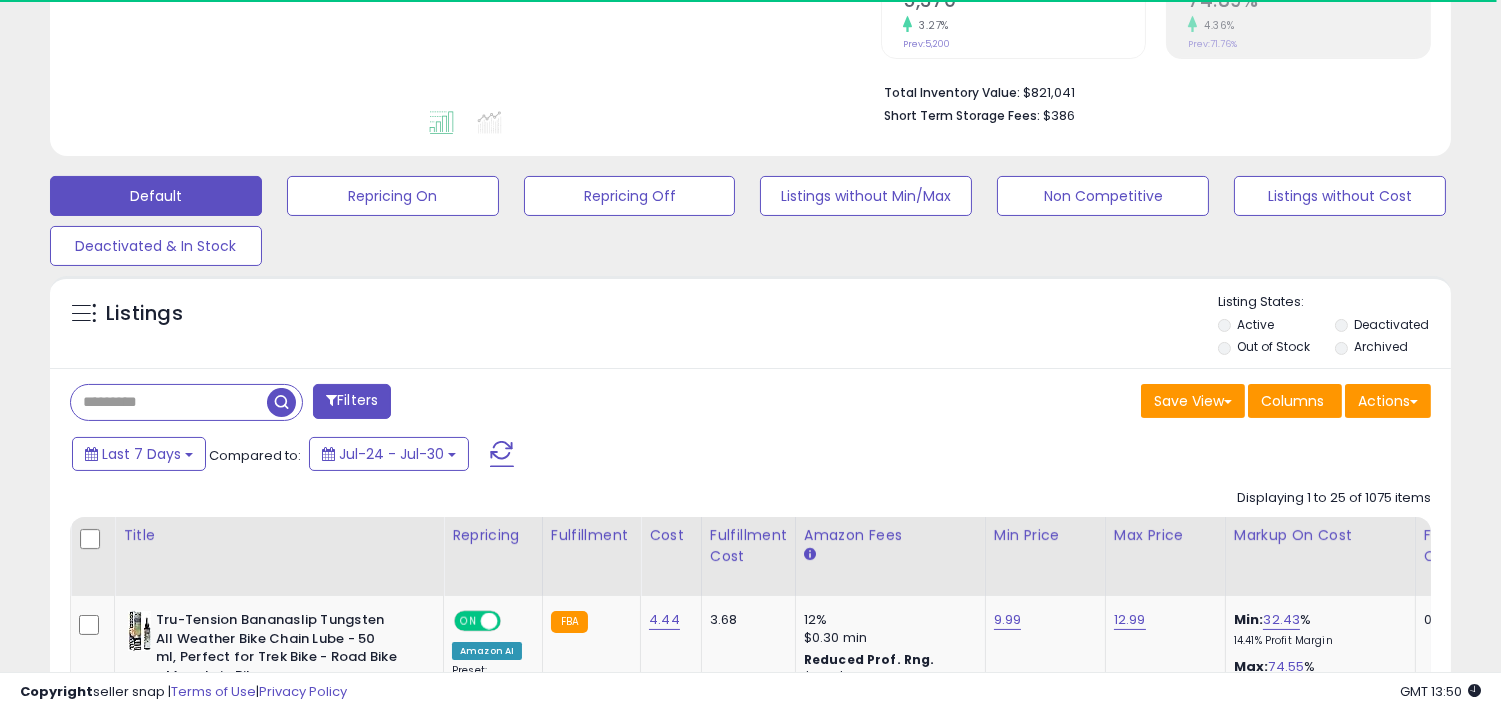 scroll, scrollTop: 497, scrollLeft: 0, axis: vertical 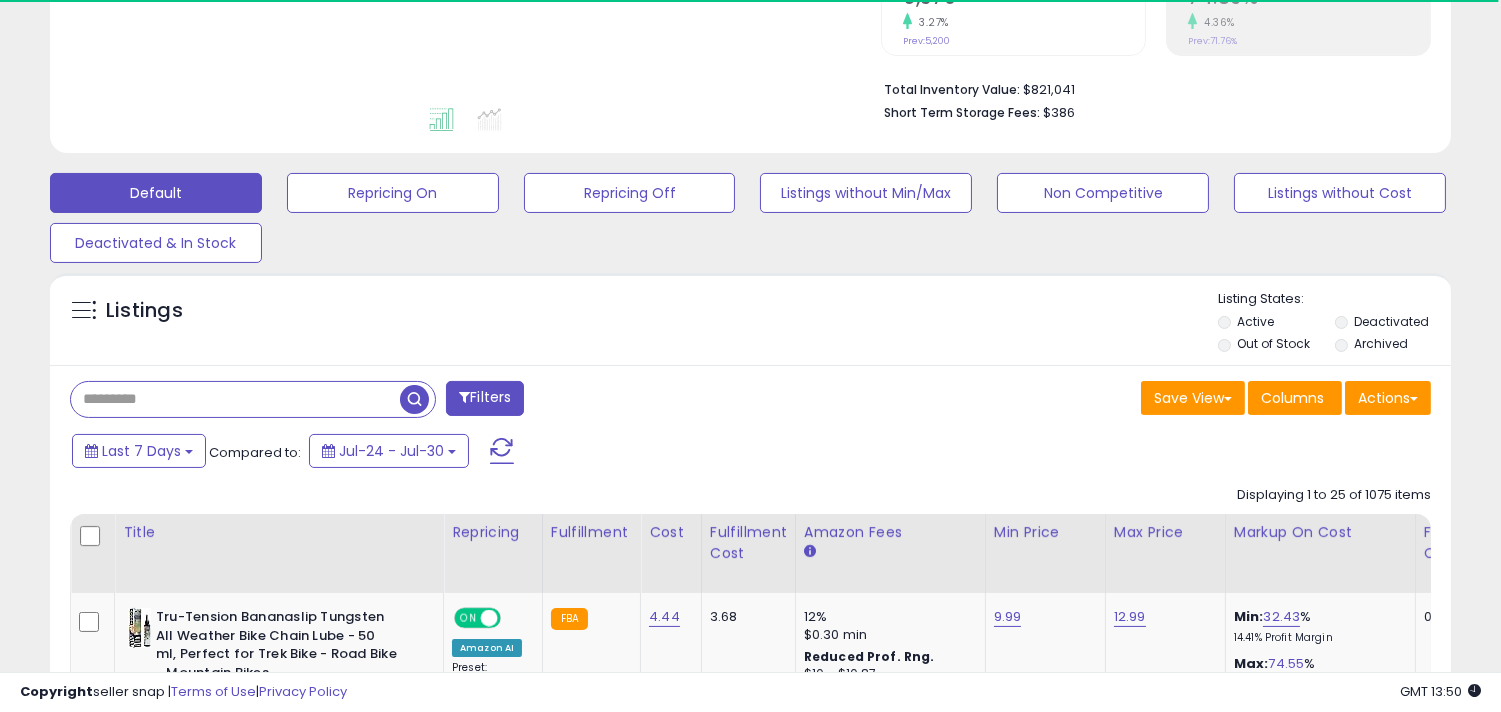 click at bounding box center [235, 399] 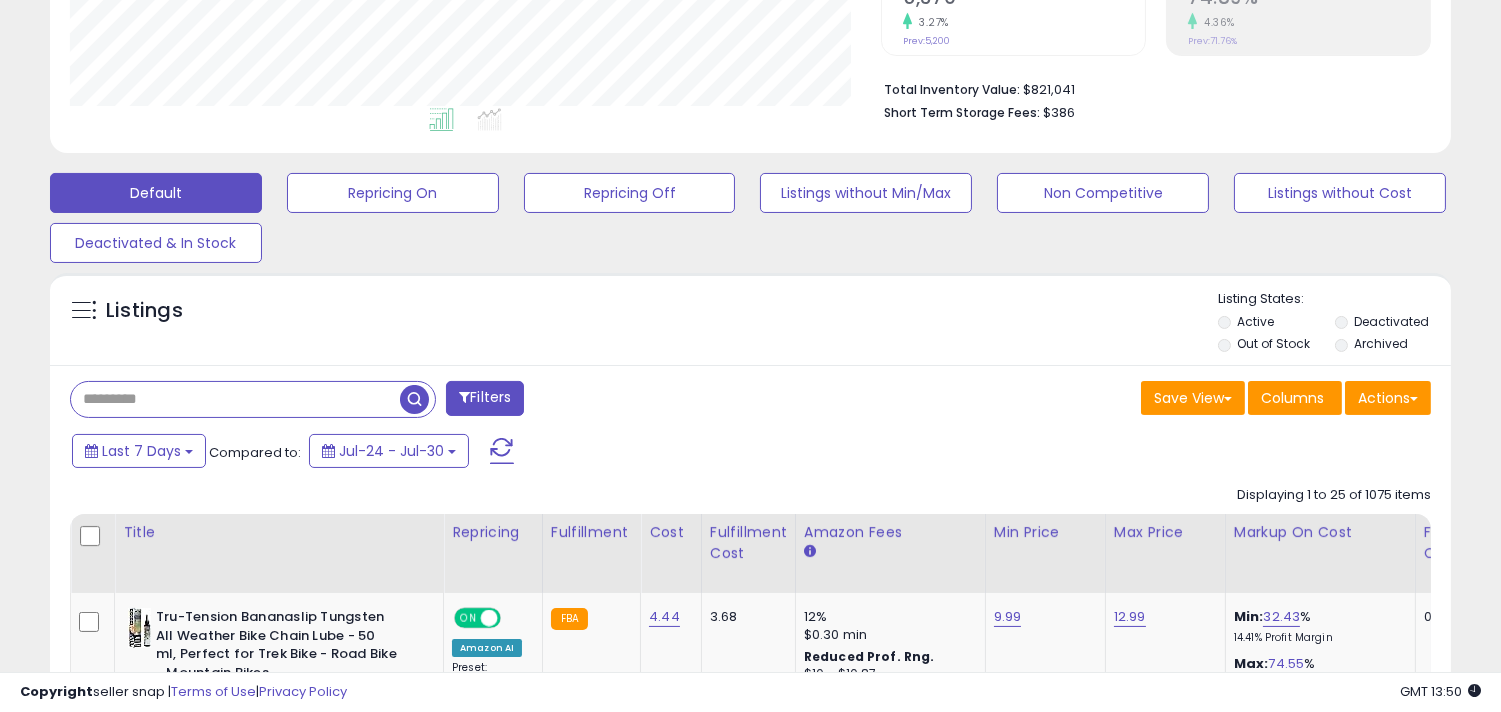 scroll, scrollTop: 999590, scrollLeft: 999188, axis: both 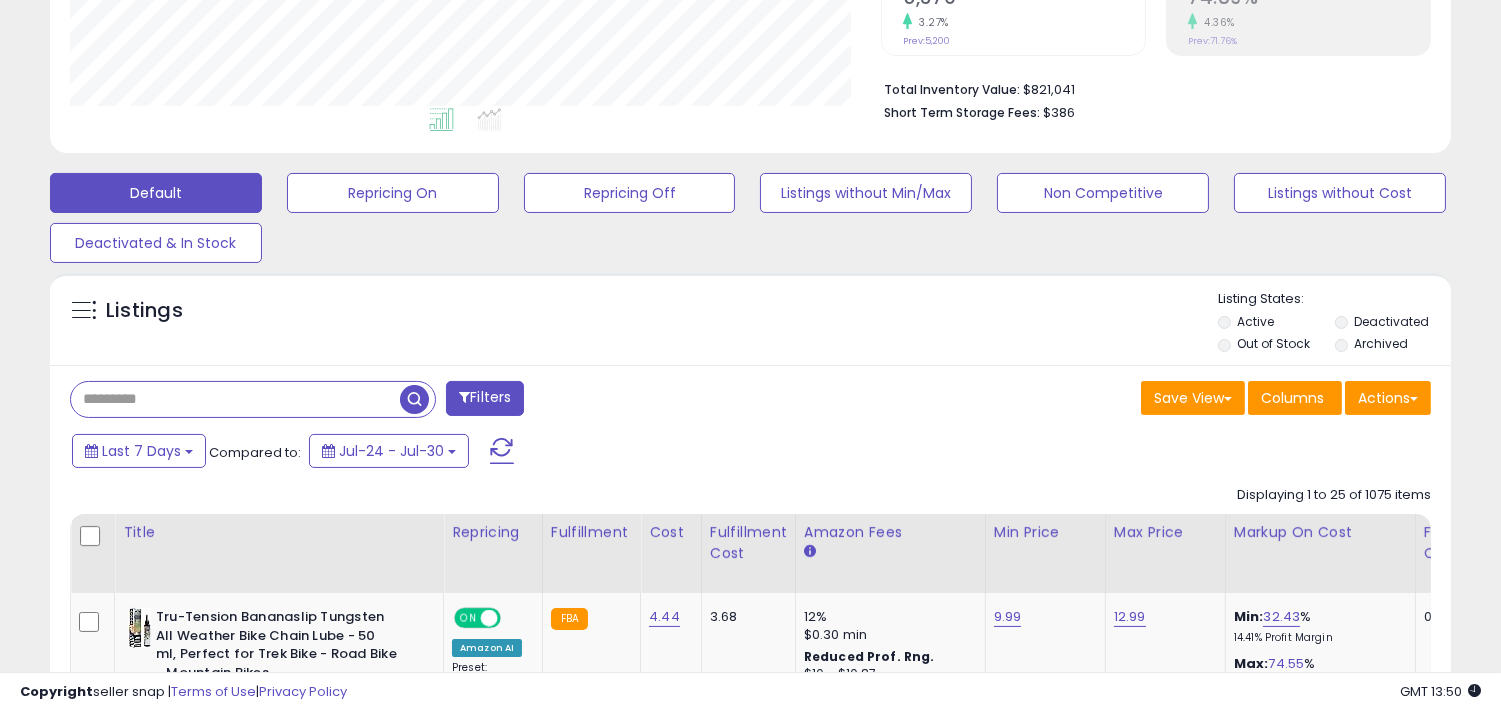 paste on "**********" 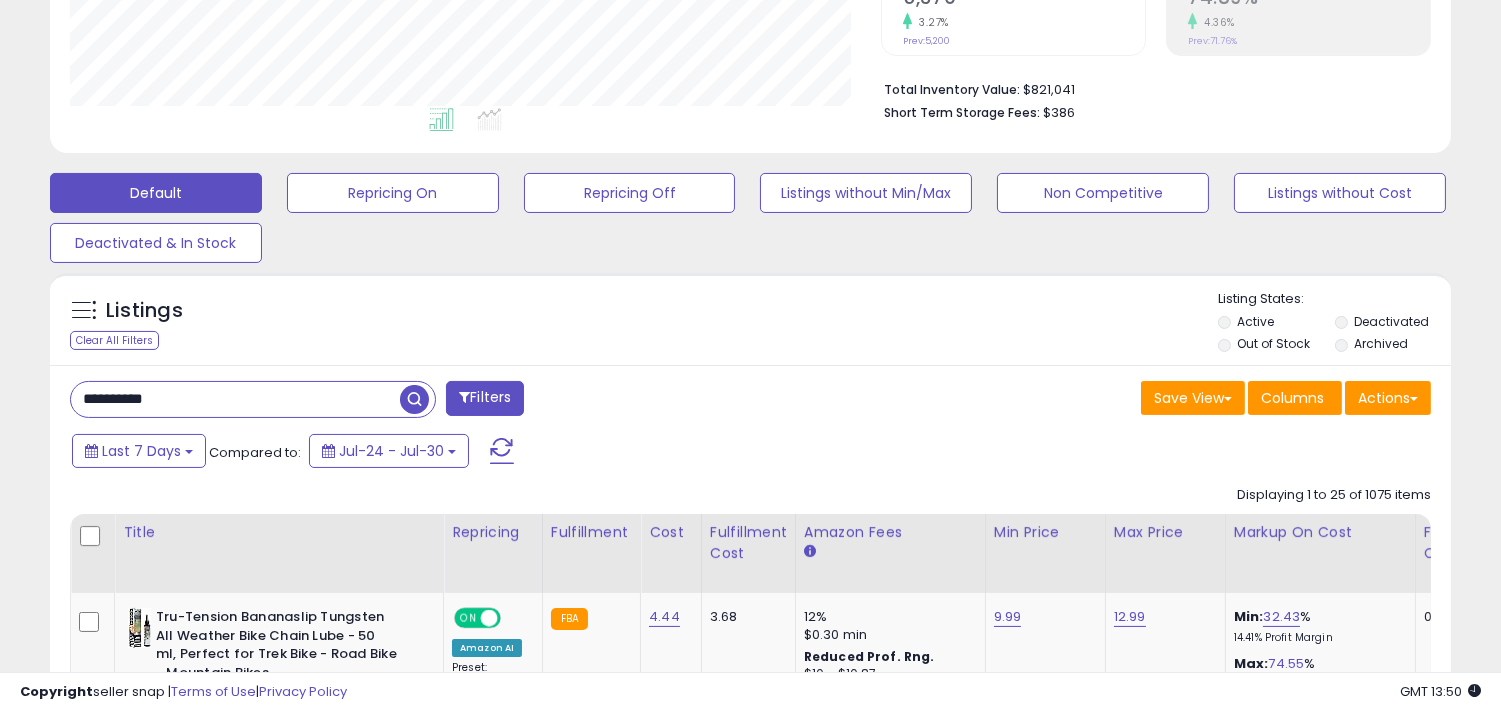 drag, startPoint x: 410, startPoint y: 346, endPoint x: 684, endPoint y: 544, distance: 338.05325 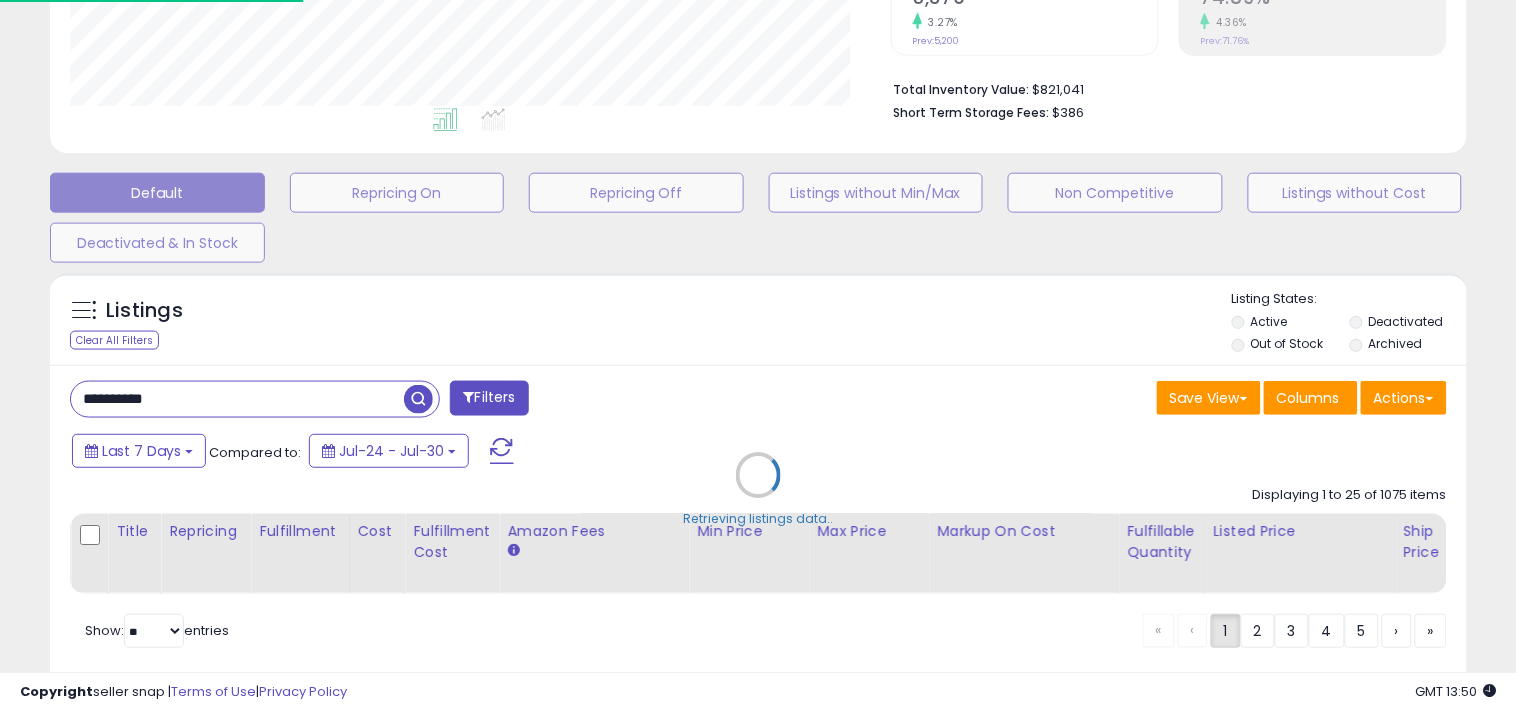scroll, scrollTop: 999590, scrollLeft: 999178, axis: both 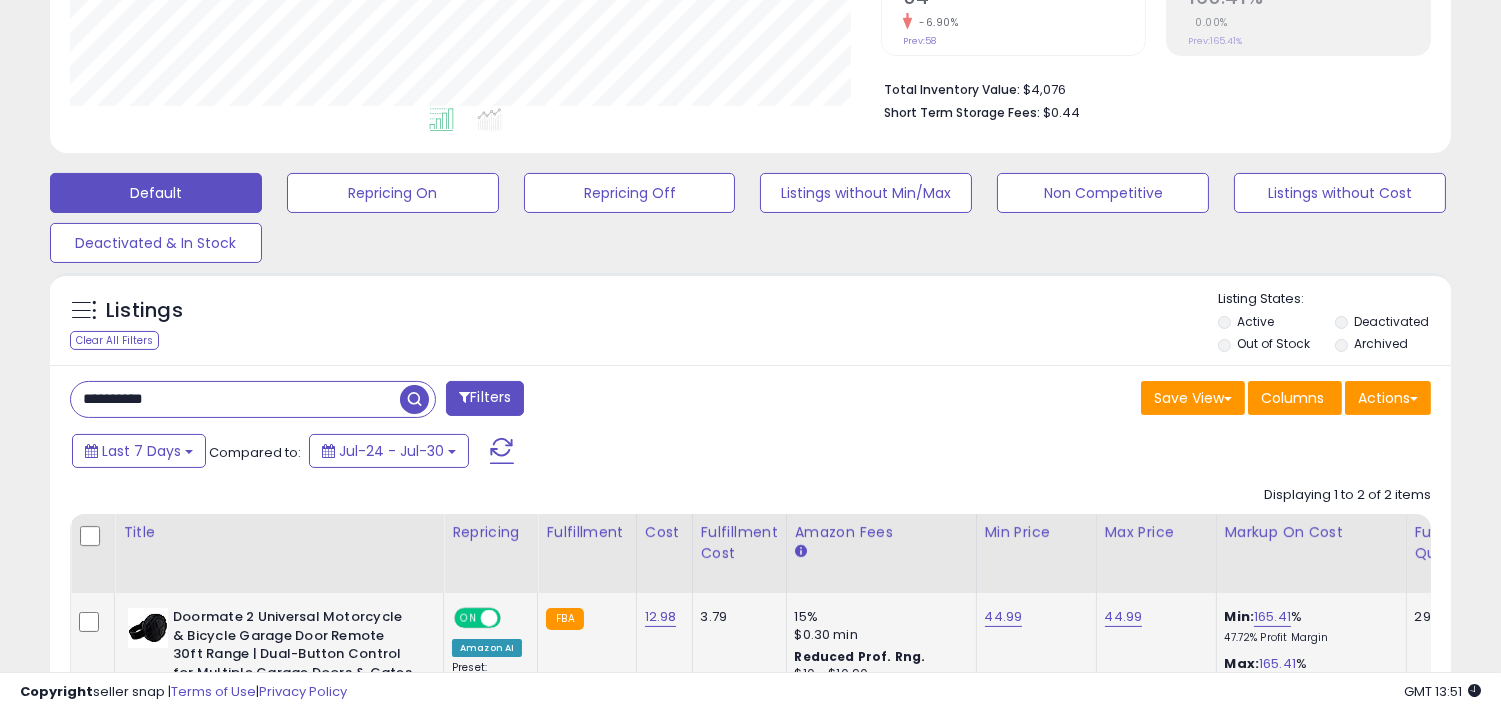 click on "ON   OFF" at bounding box center [477, 618] 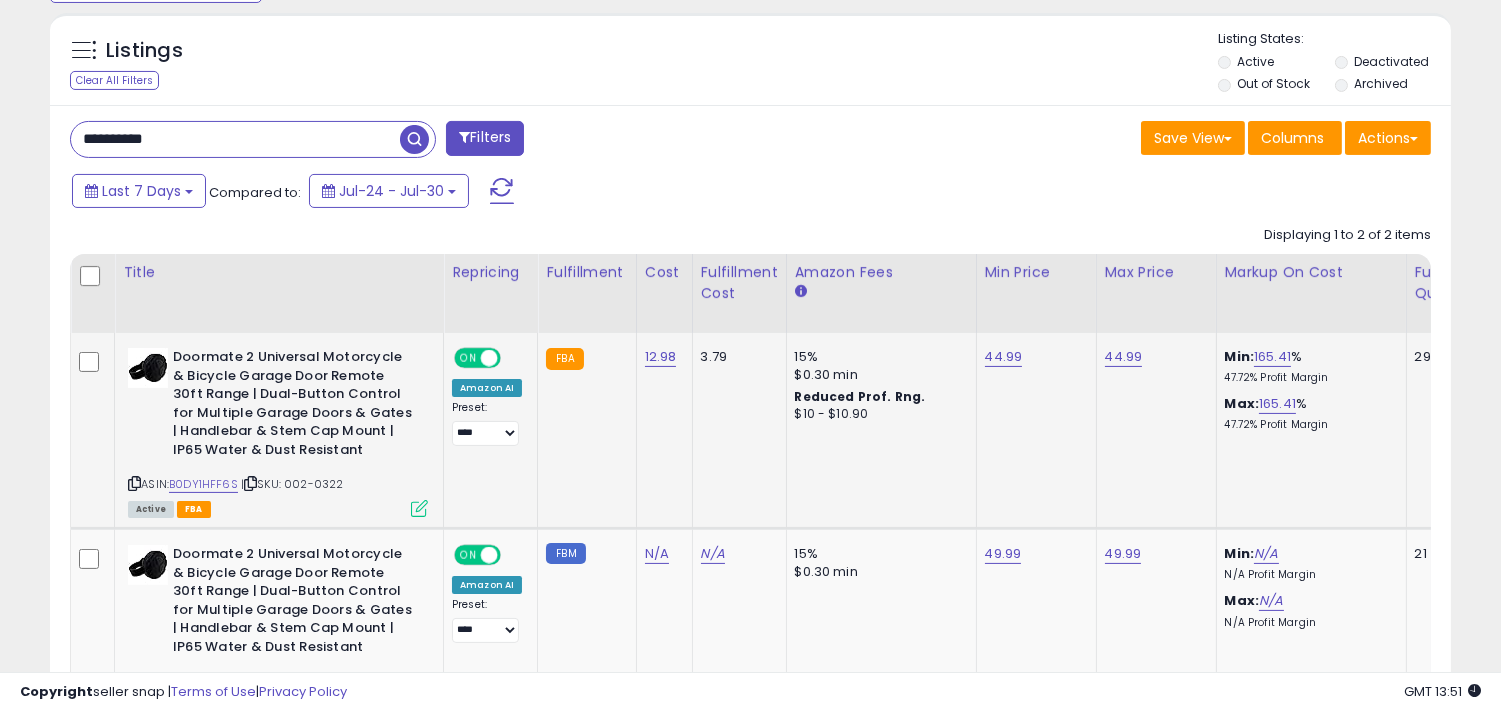 scroll, scrollTop: 903, scrollLeft: 0, axis: vertical 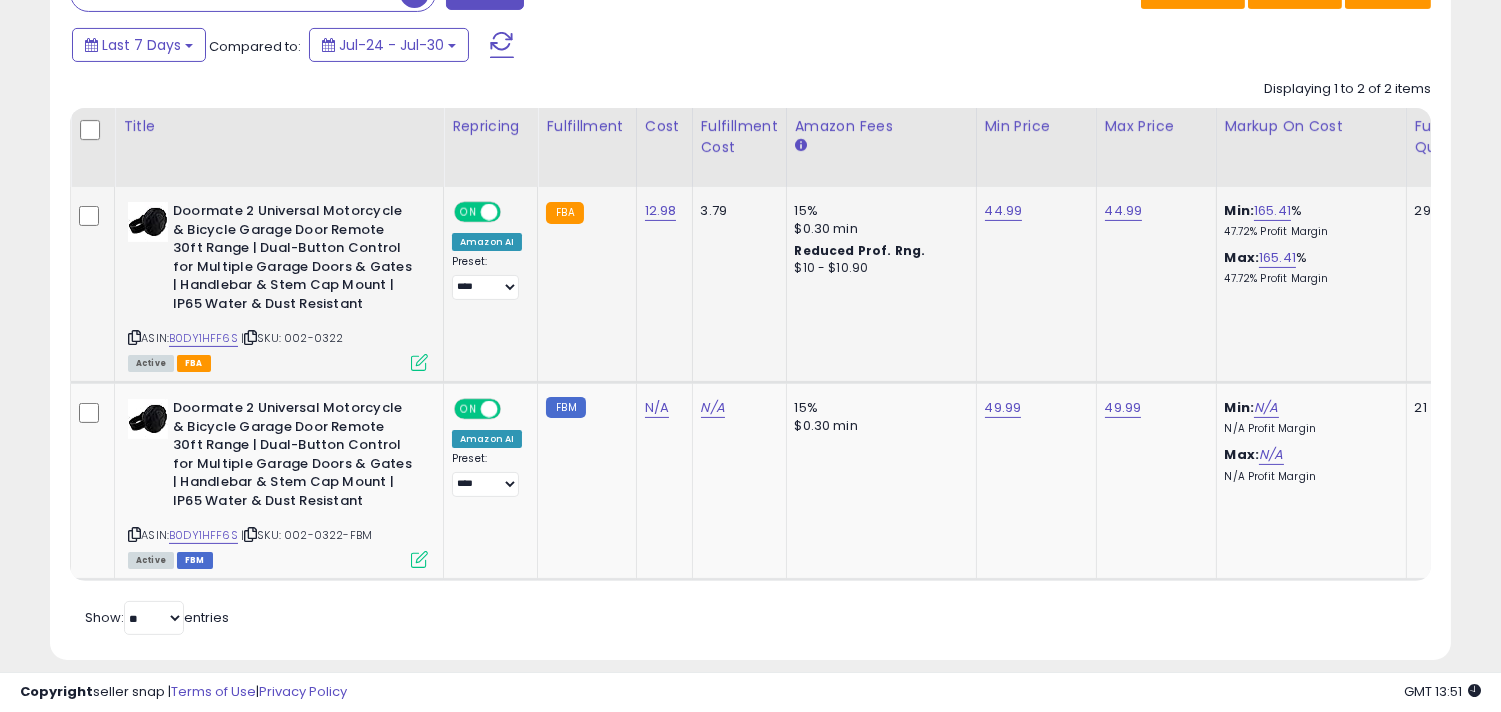 click at bounding box center (489, 212) 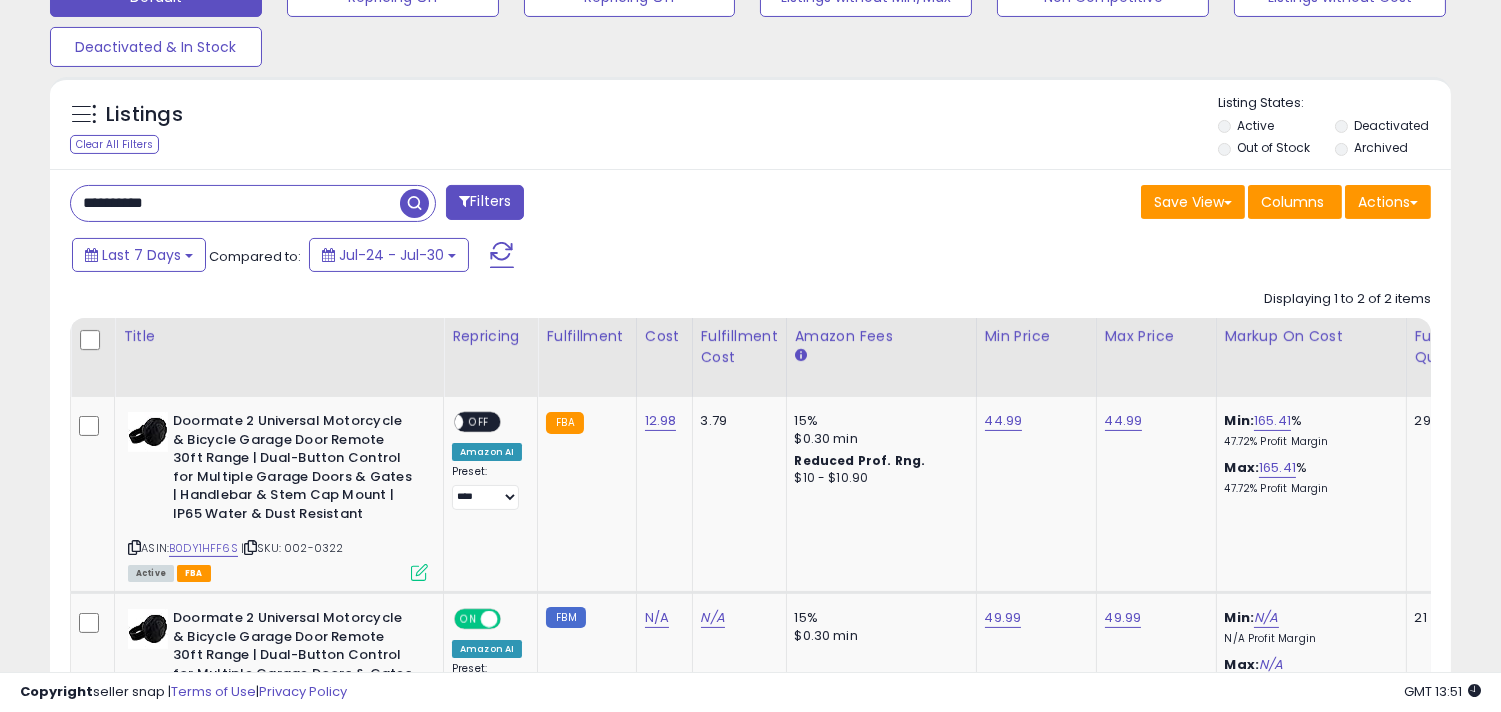 scroll, scrollTop: 692, scrollLeft: 0, axis: vertical 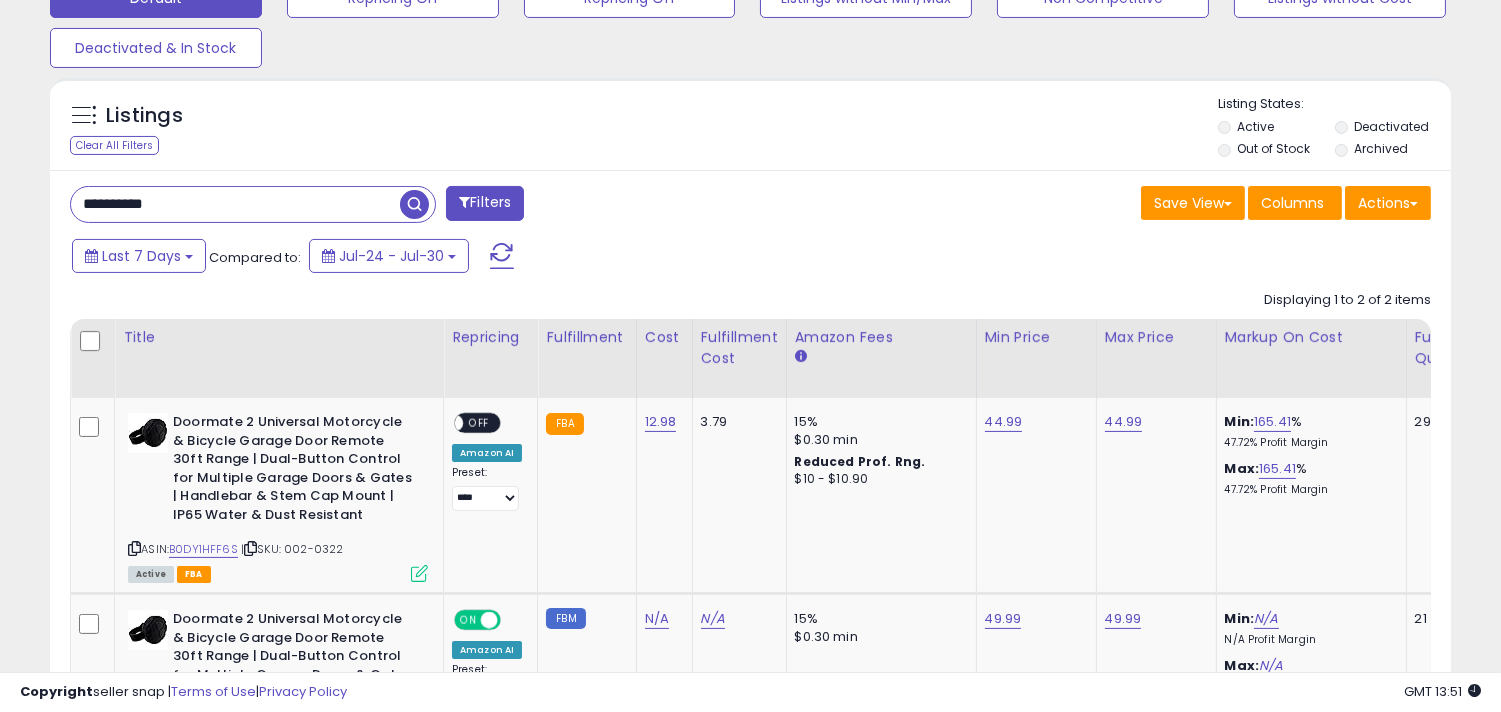 click on "**********" at bounding box center (235, 204) 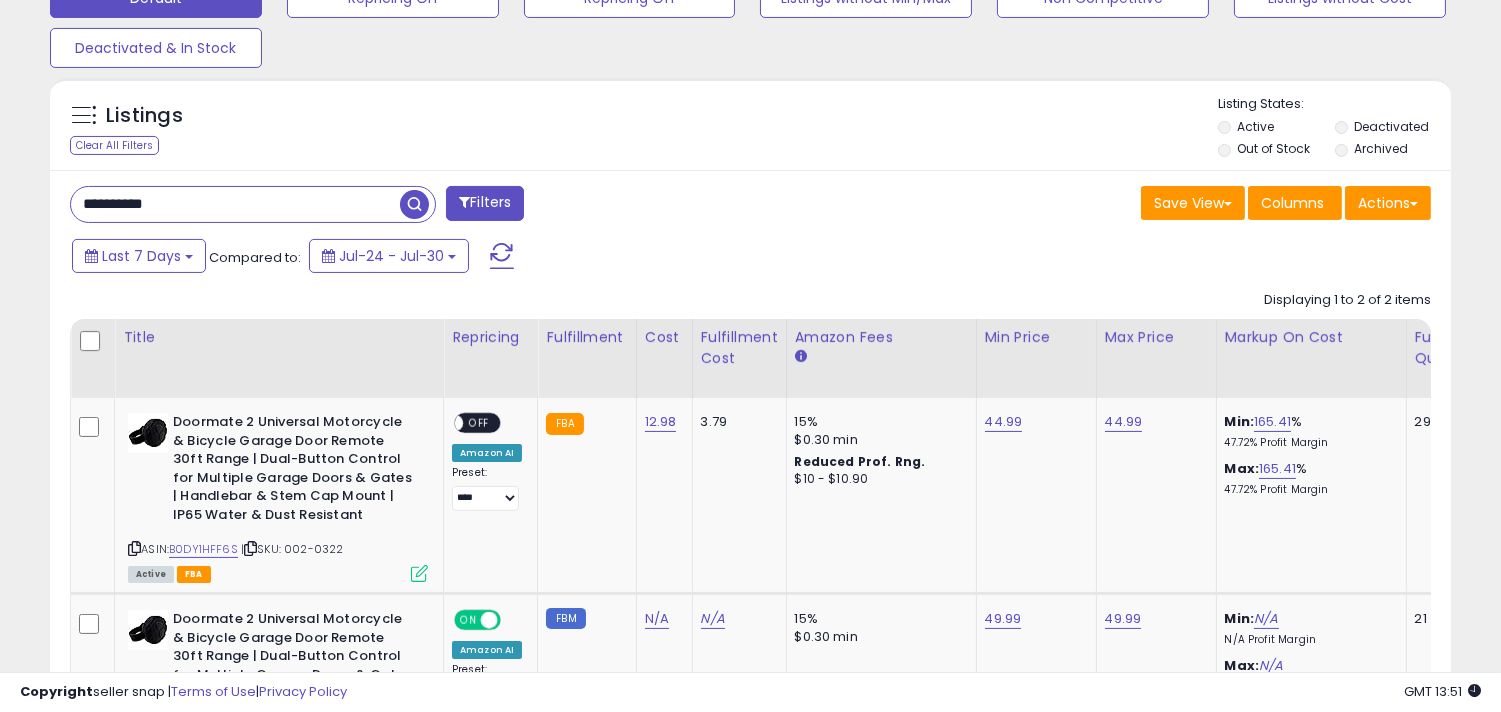 paste 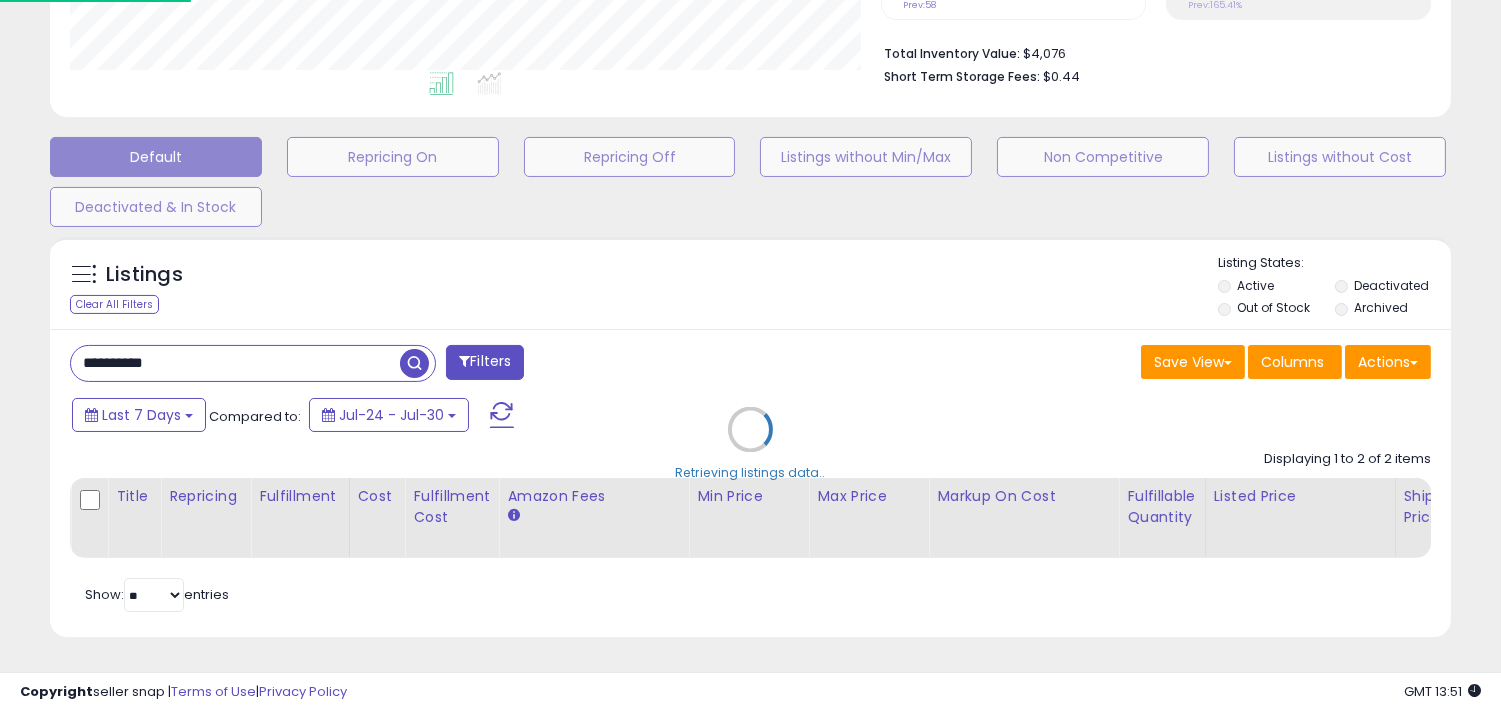 scroll, scrollTop: 999590, scrollLeft: 999178, axis: both 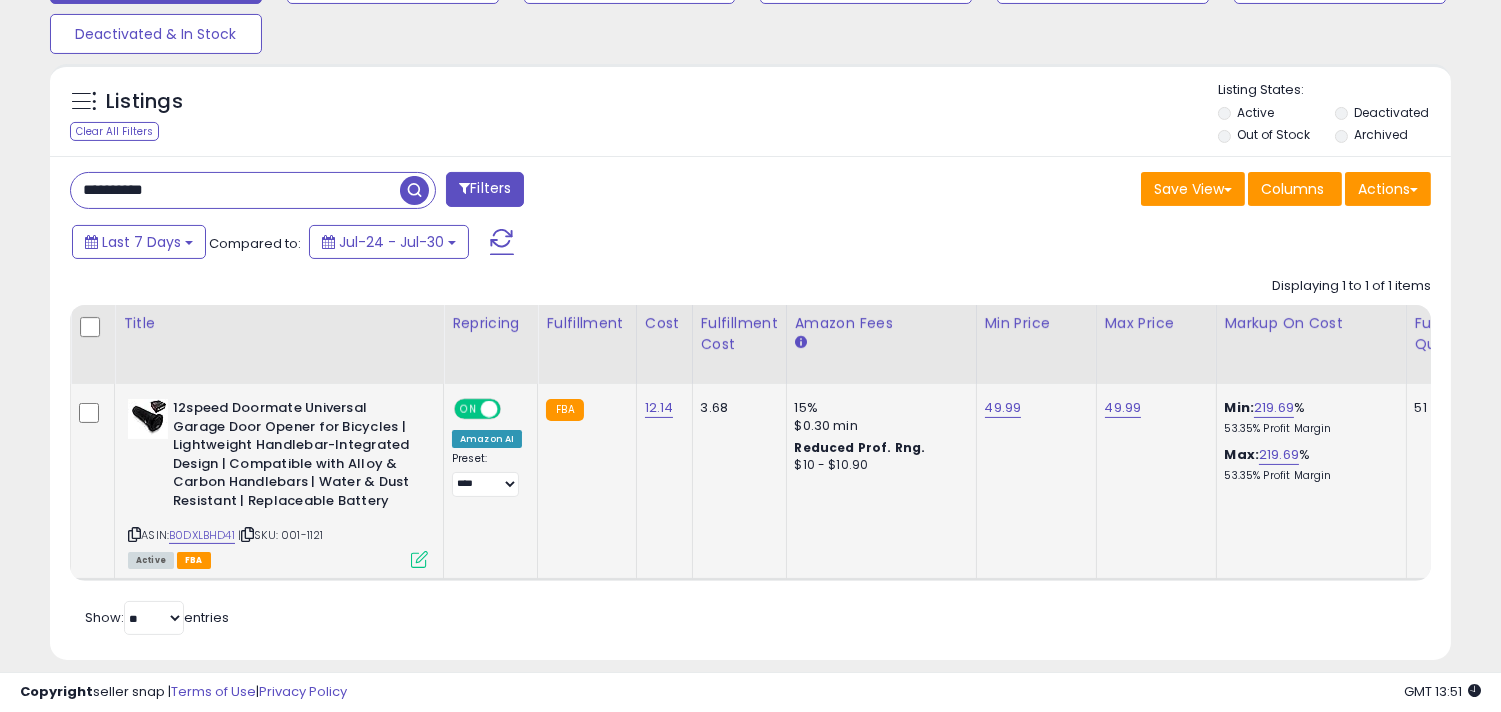 click at bounding box center (489, 409) 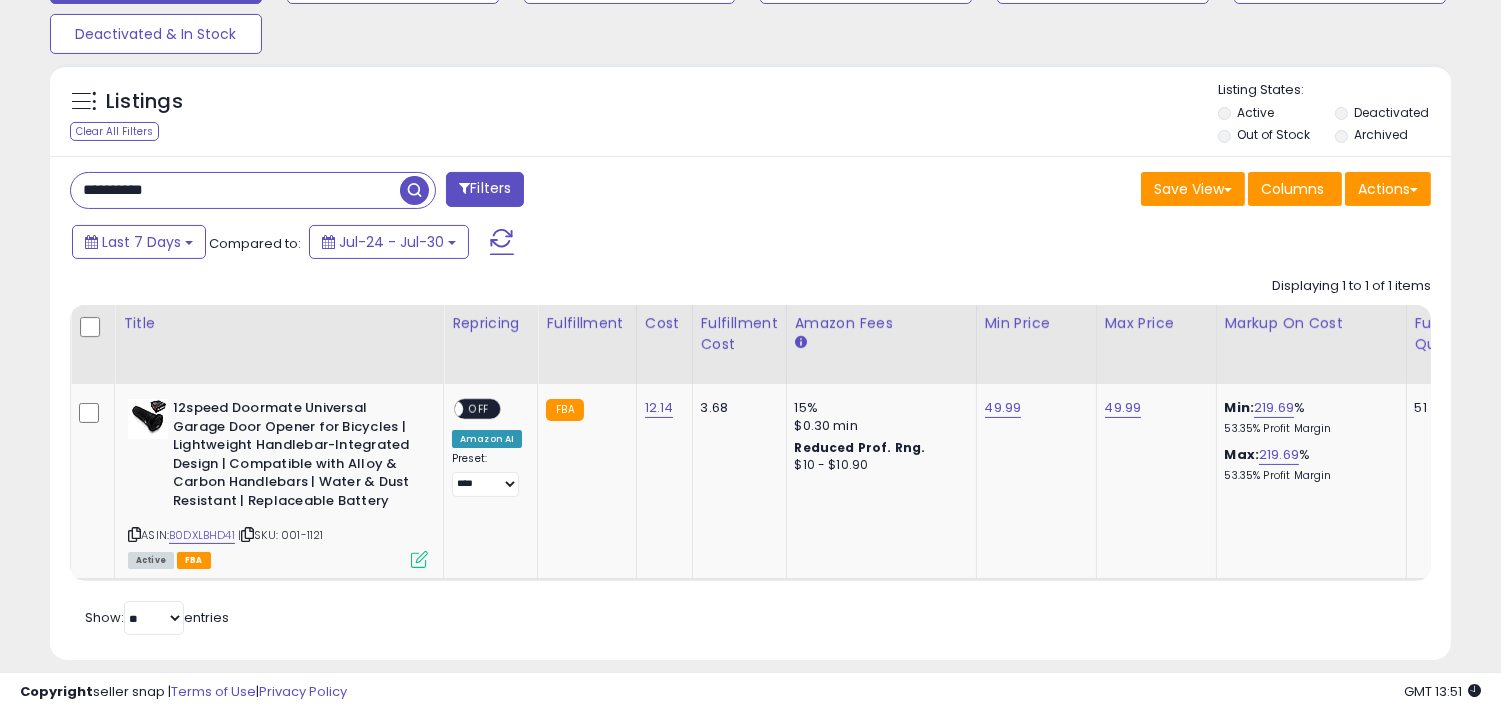 click on "**********" at bounding box center (235, 190) 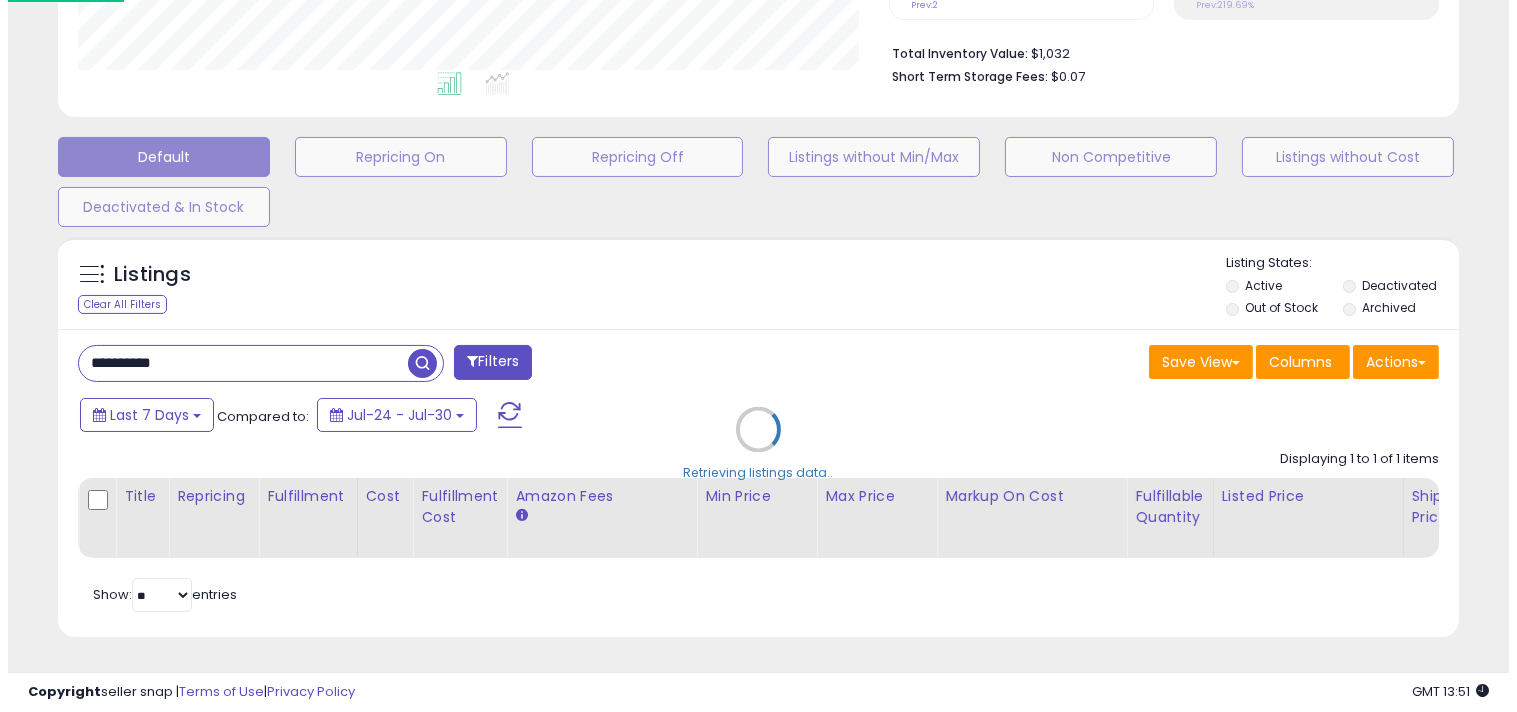 scroll, scrollTop: 511, scrollLeft: 0, axis: vertical 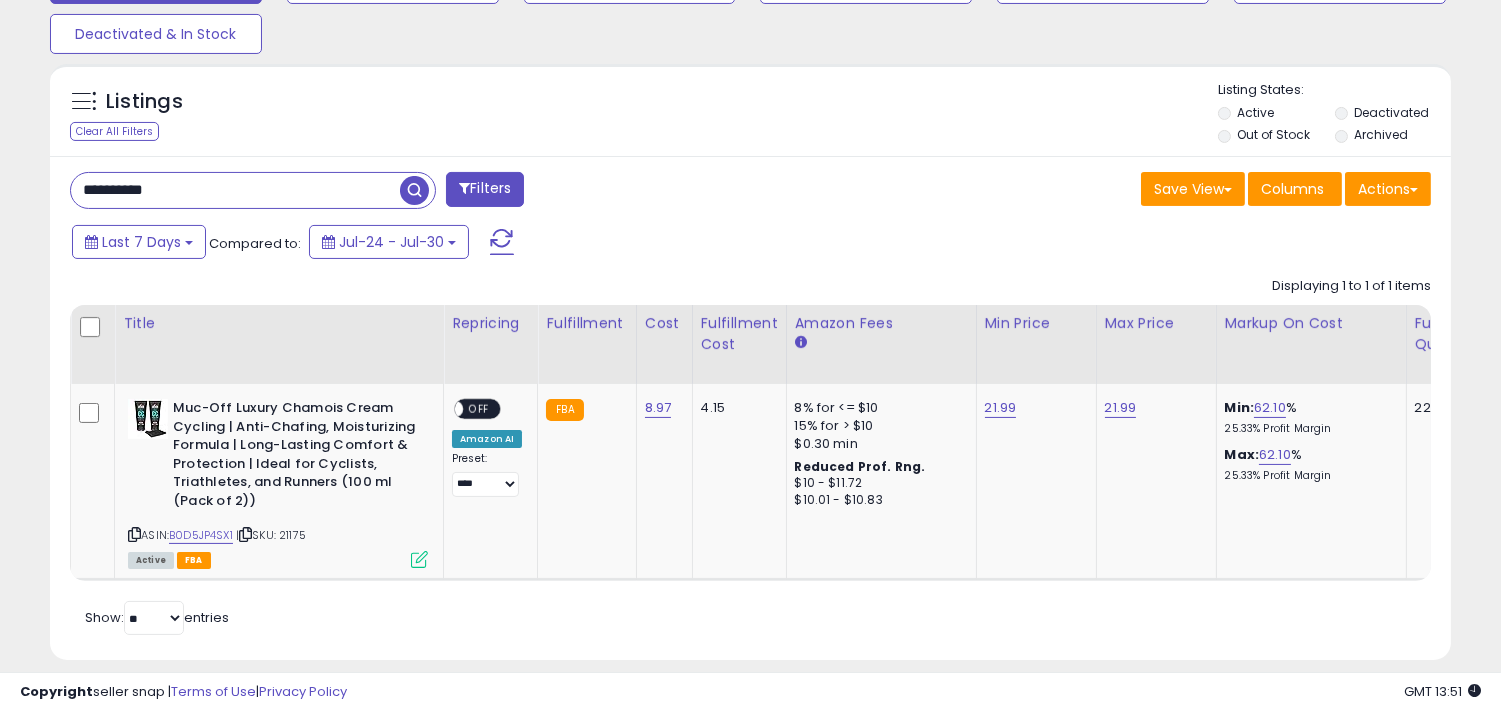 click on "**********" at bounding box center [235, 190] 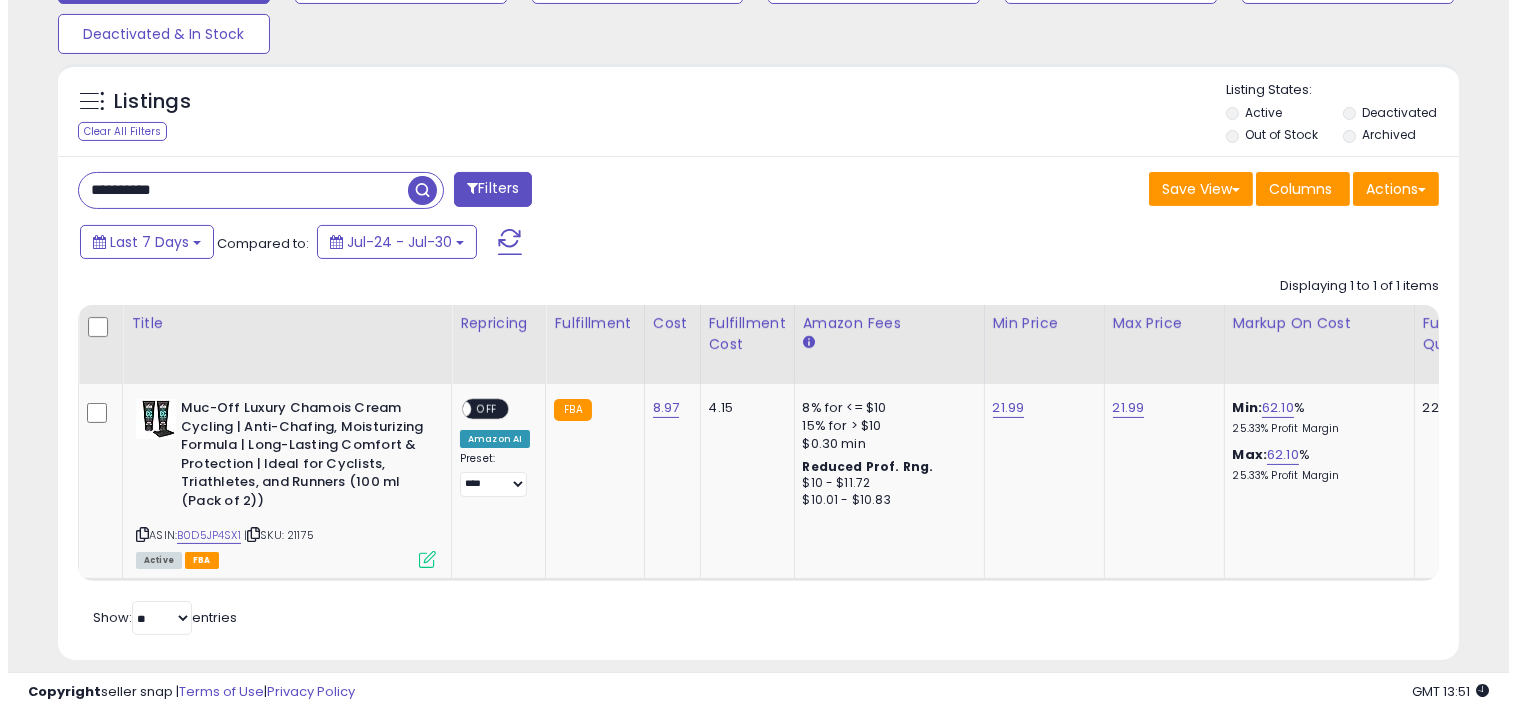 scroll, scrollTop: 511, scrollLeft: 0, axis: vertical 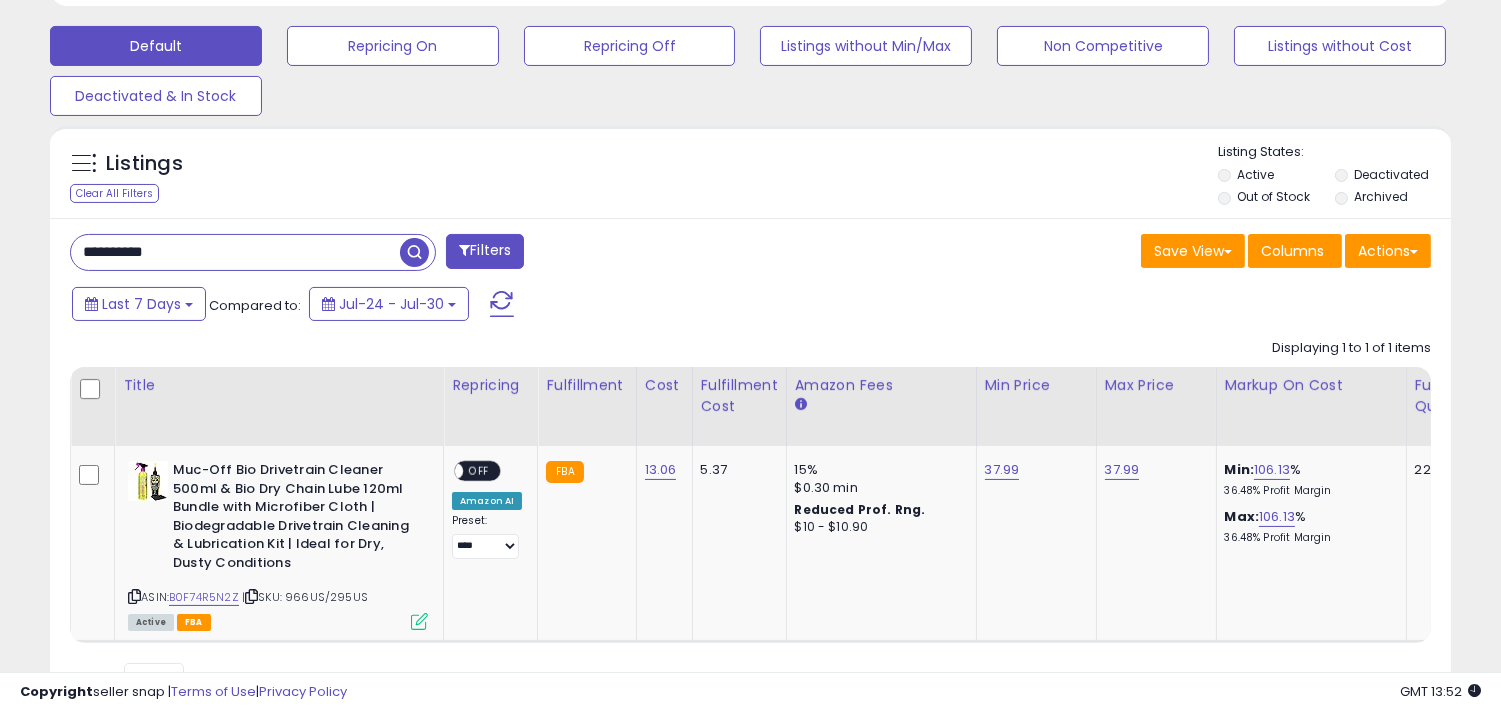 click on "**********" at bounding box center (235, 252) 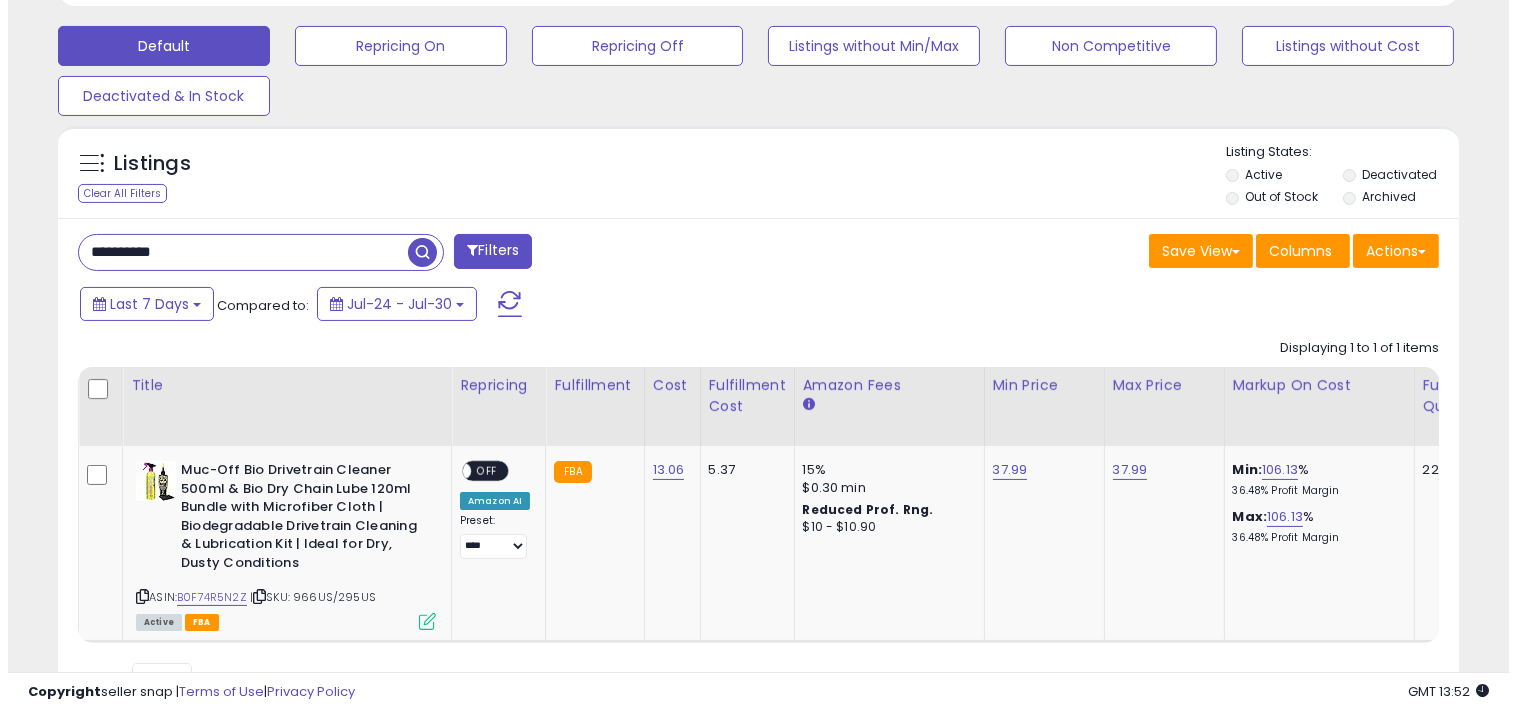 scroll, scrollTop: 511, scrollLeft: 0, axis: vertical 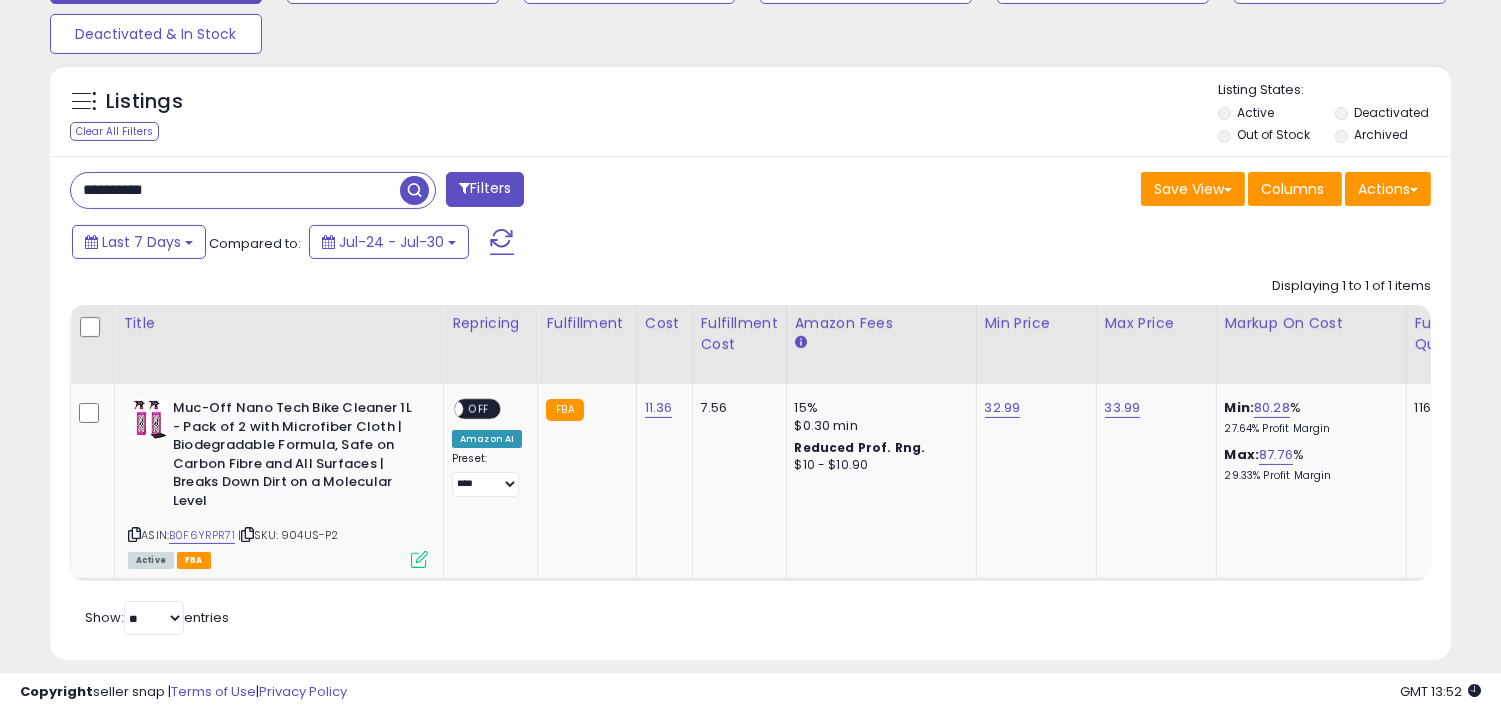 click on "**********" at bounding box center (253, 190) 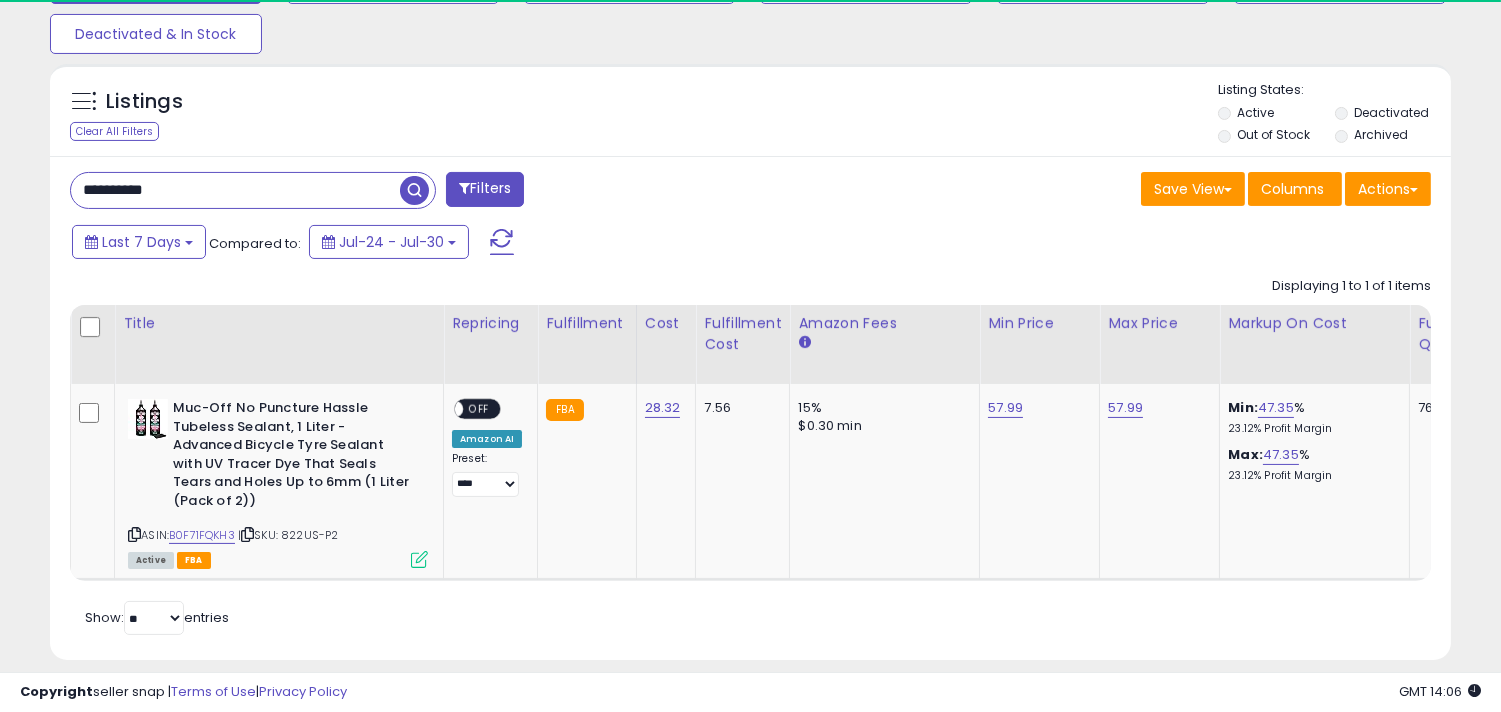 scroll, scrollTop: 999590, scrollLeft: 999188, axis: both 